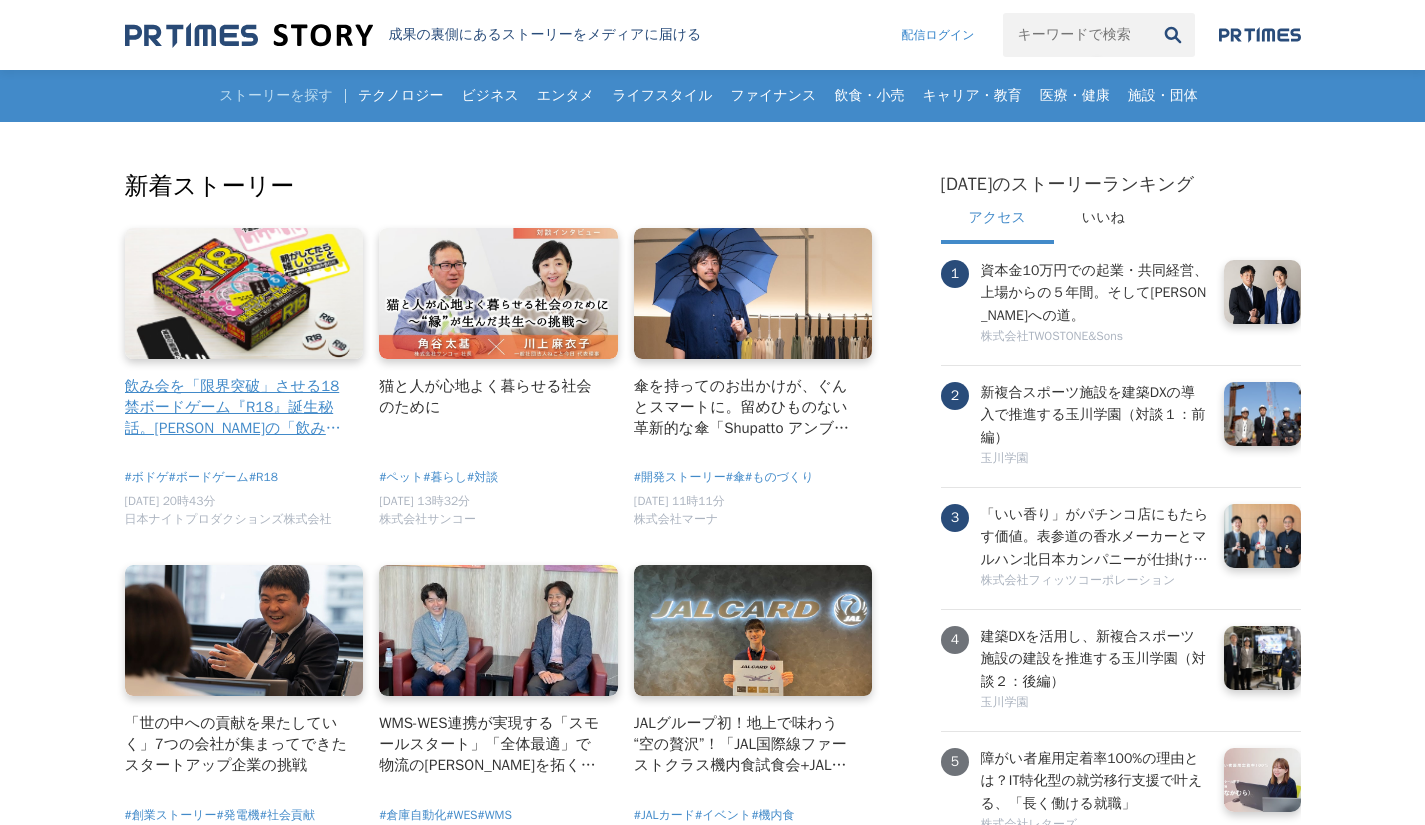 scroll, scrollTop: 0, scrollLeft: 0, axis: both 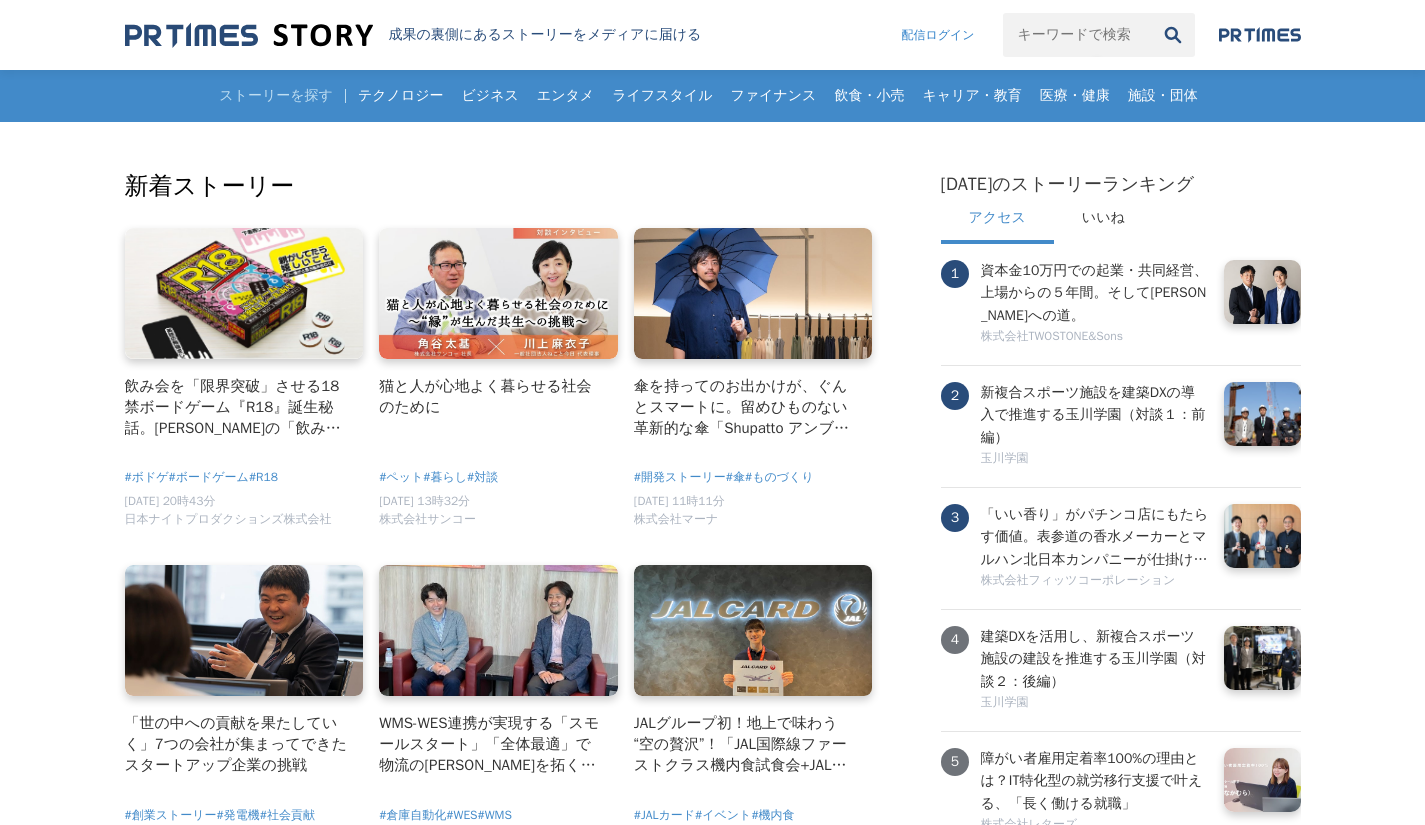 click on "新着ストーリー
飲み会を「限界突破」させる18禁ボードゲーム『R18』誕生秘話。日本初の「飲み会専用」ボードゲーム―日本ナイトプロダクションズ株式会社 代表取締役 豊島 拓馬
#ボドゲ  #R18" at bounding box center [712, 2290] 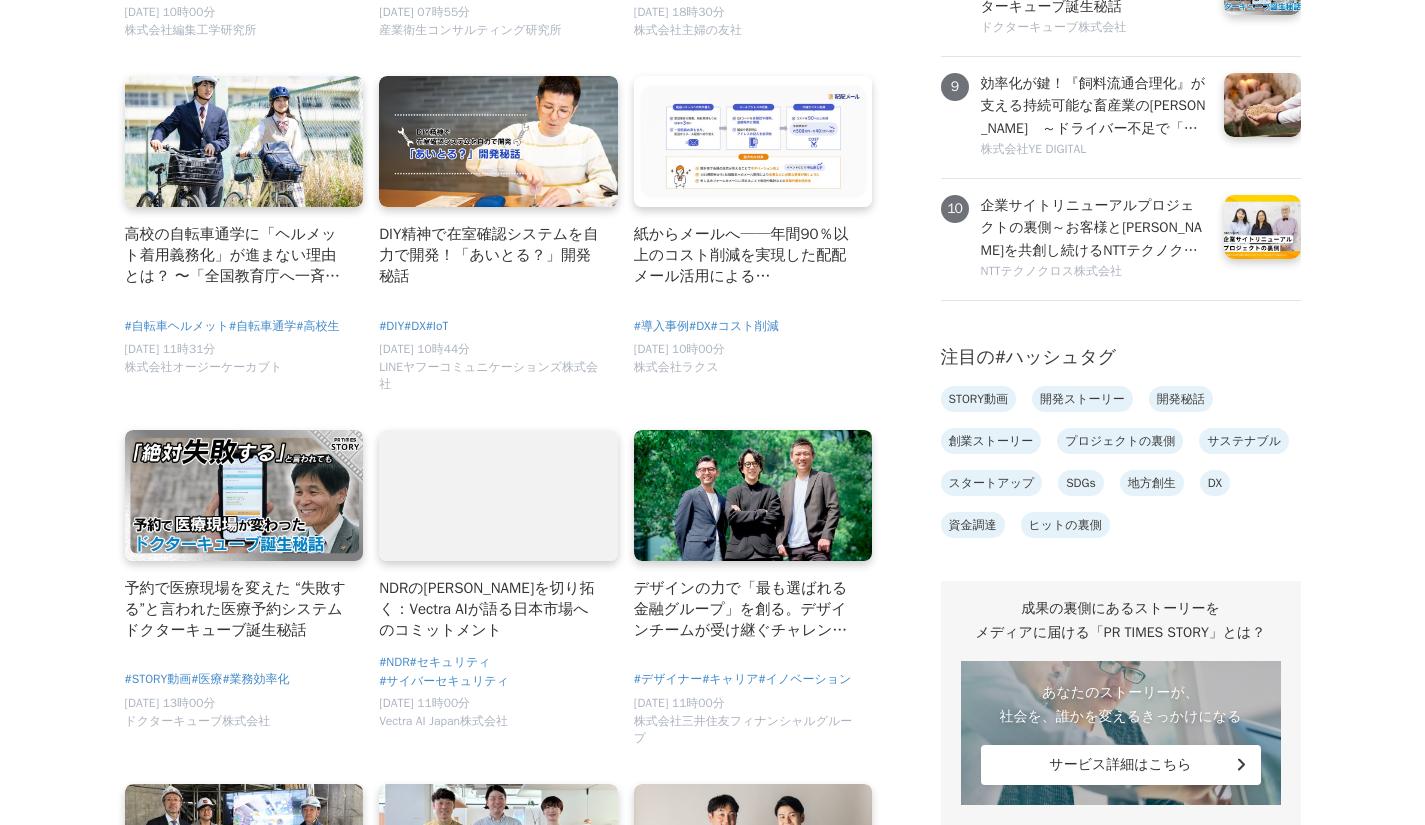 scroll, scrollTop: 1160, scrollLeft: 0, axis: vertical 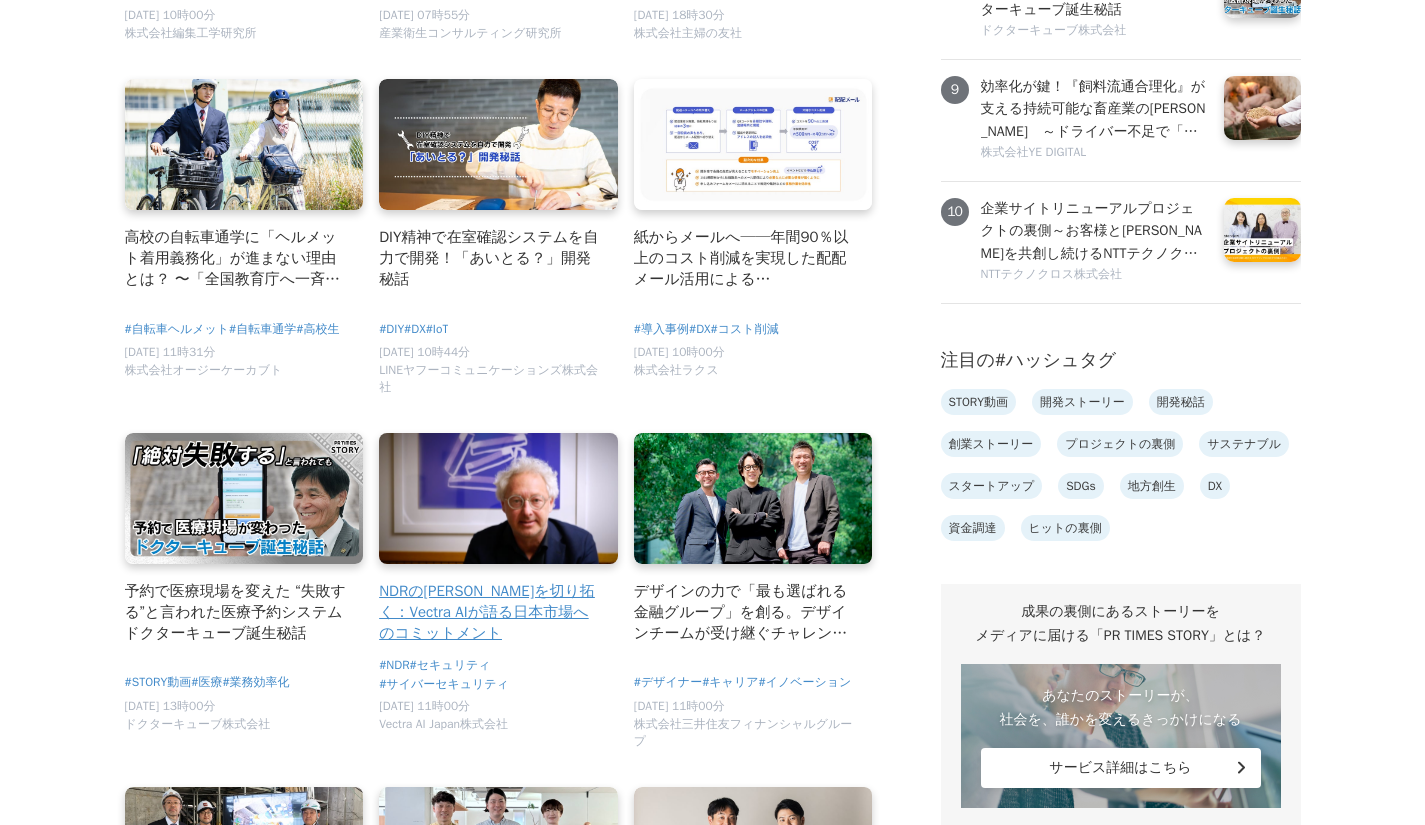 click on "NDRの未来を切り拓く：Vectra AIが語る日本市場へのコミットメント" at bounding box center (490, 612) 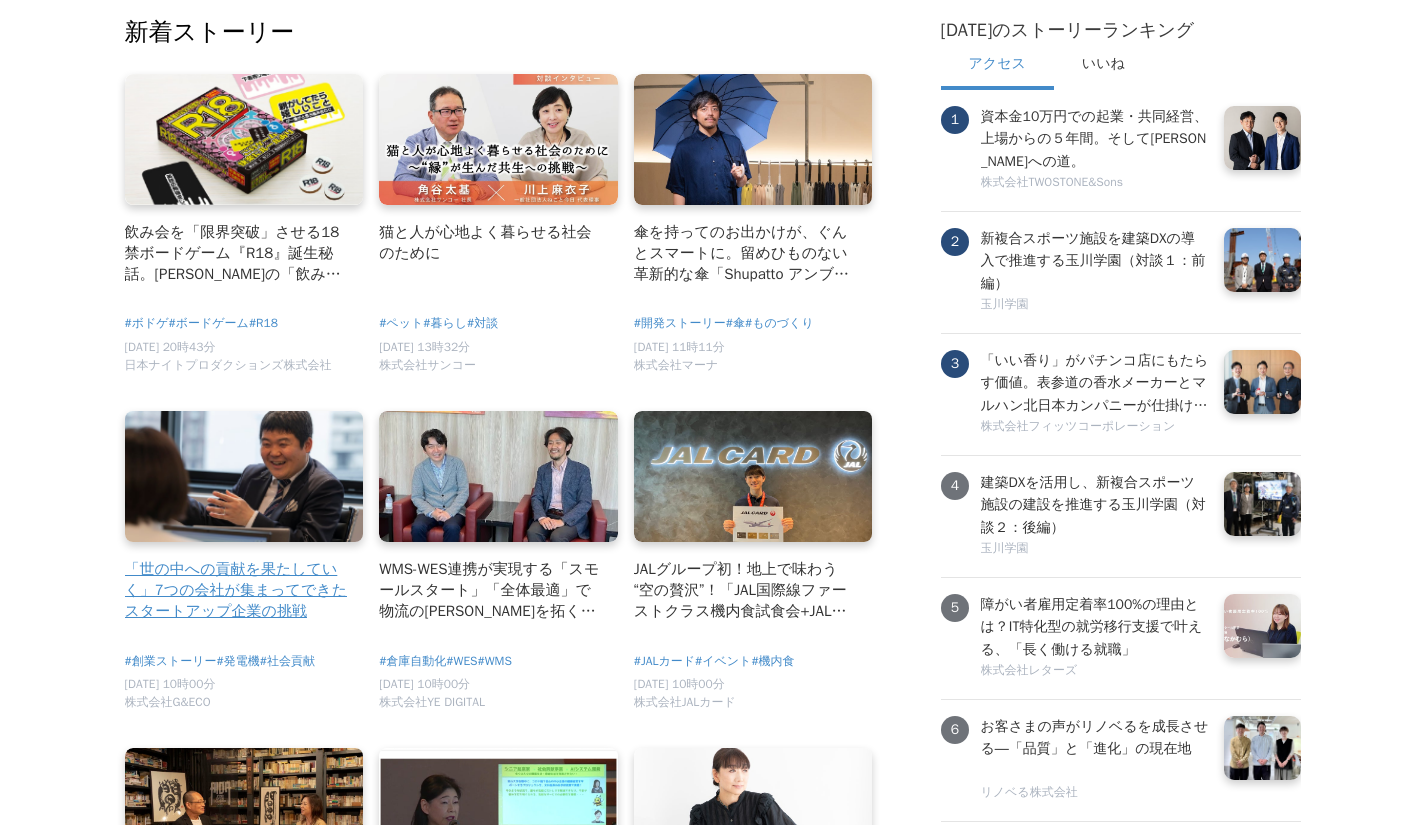 scroll, scrollTop: 0, scrollLeft: 0, axis: both 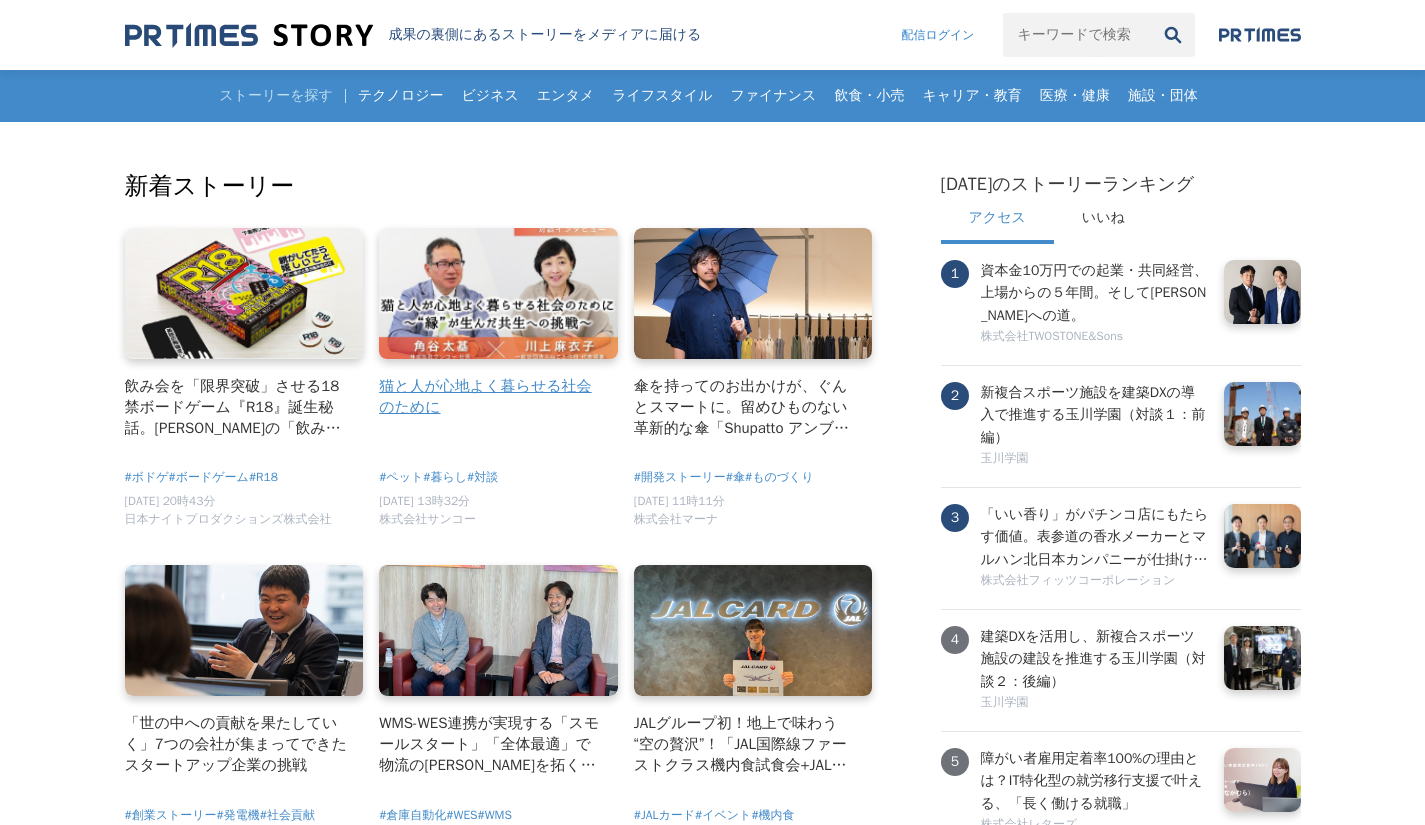 click on "猫と人が心地よく暮らせる社会のために" at bounding box center [498, 337] 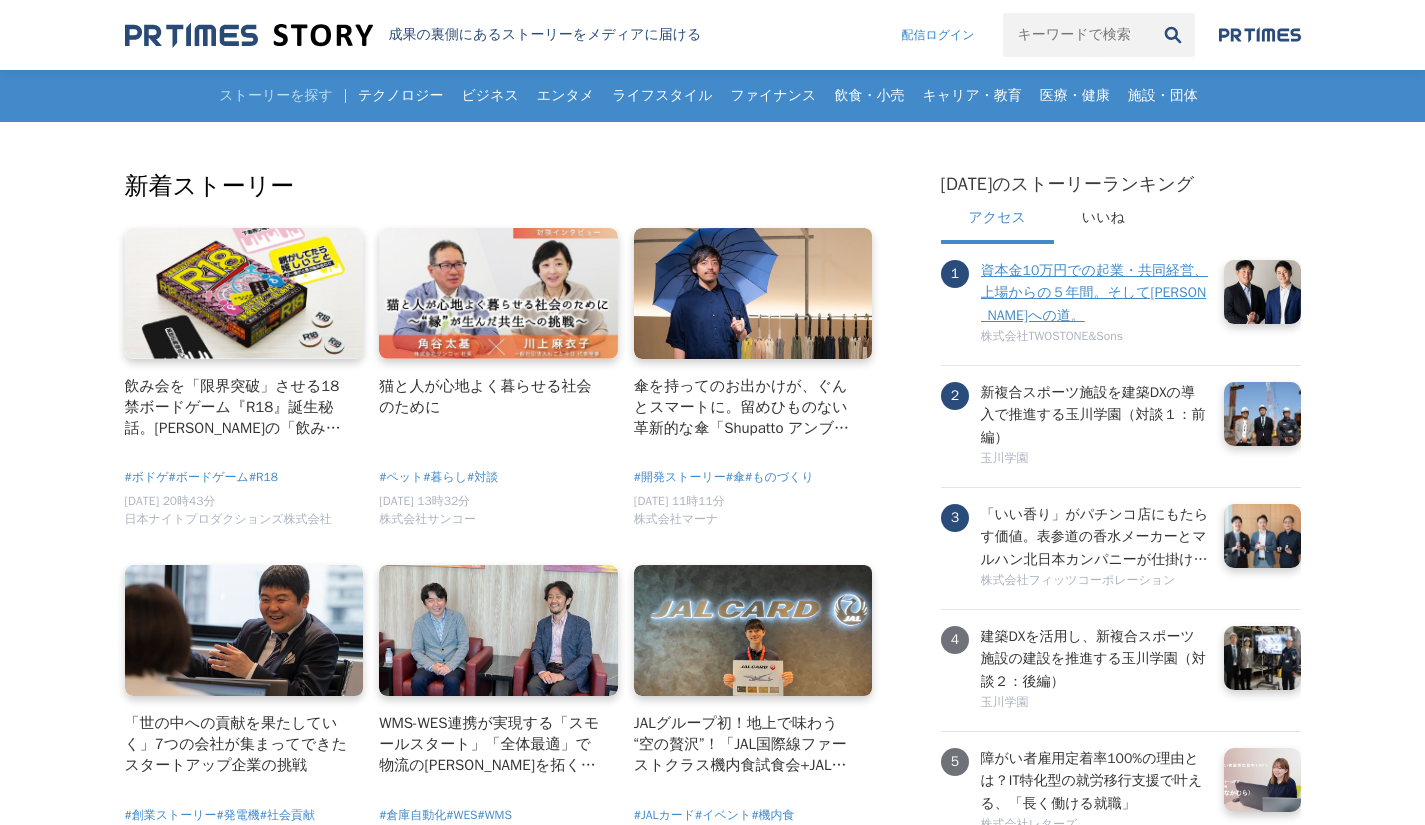 click on "資本金10万円での起業・共同経営、上場からの５年間。そして未来への道。" at bounding box center (1095, 293) 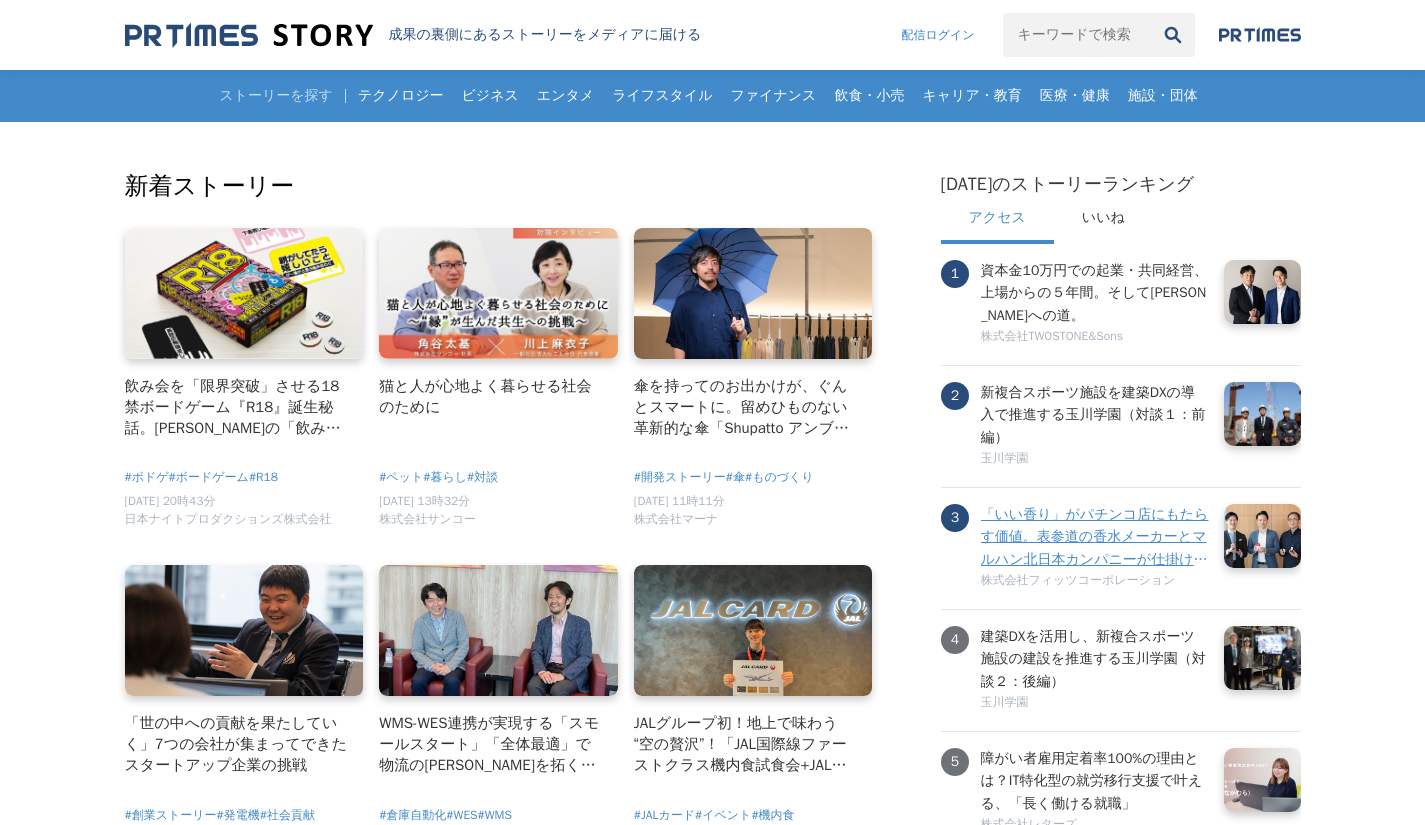 click on "「いい香り」がパチンコ店にもたらす価値。表参道の香水メーカーとマルハン北日本カンパニーが仕掛ける、新たな顧客体験。" at bounding box center [1095, 537] 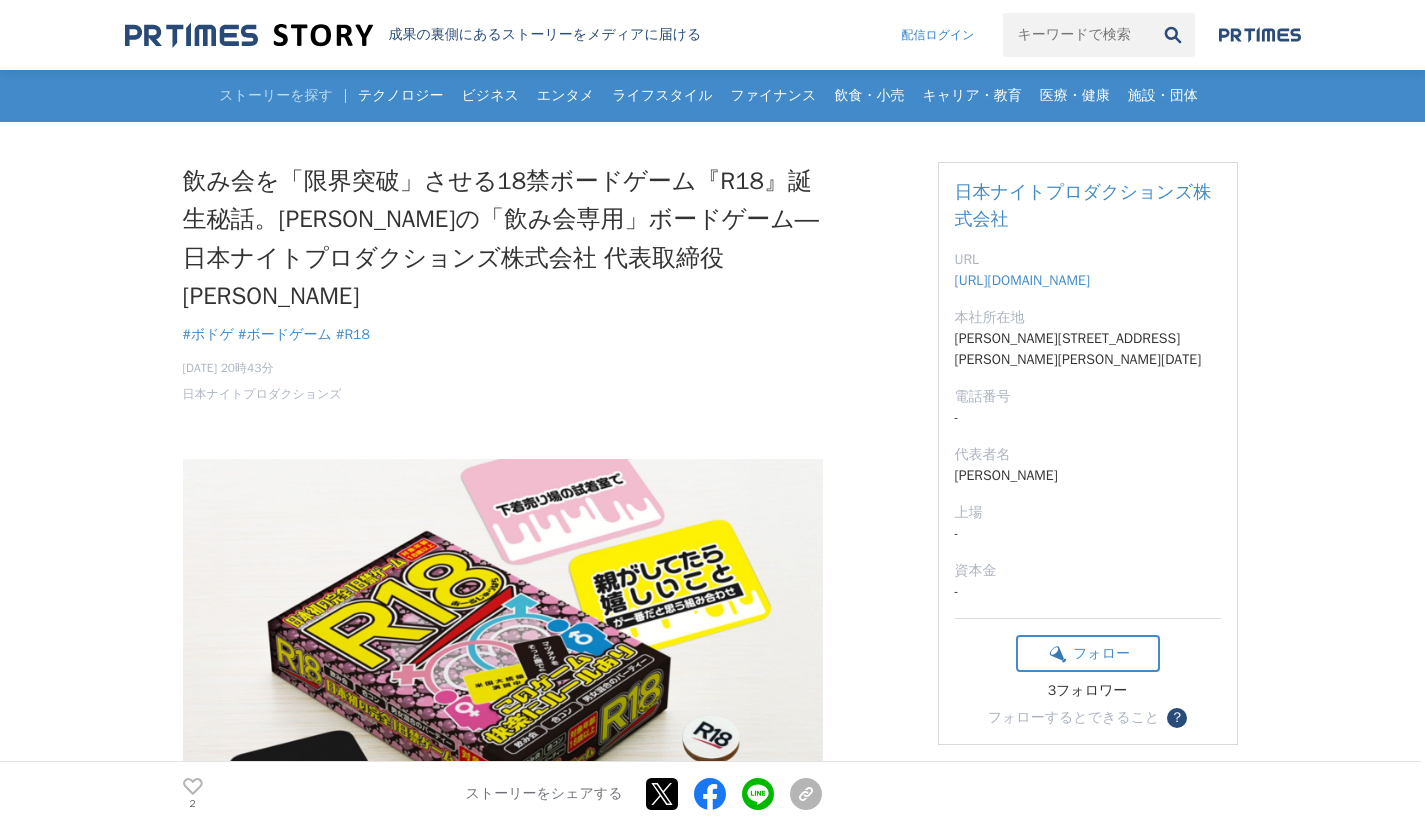 scroll, scrollTop: 40, scrollLeft: 0, axis: vertical 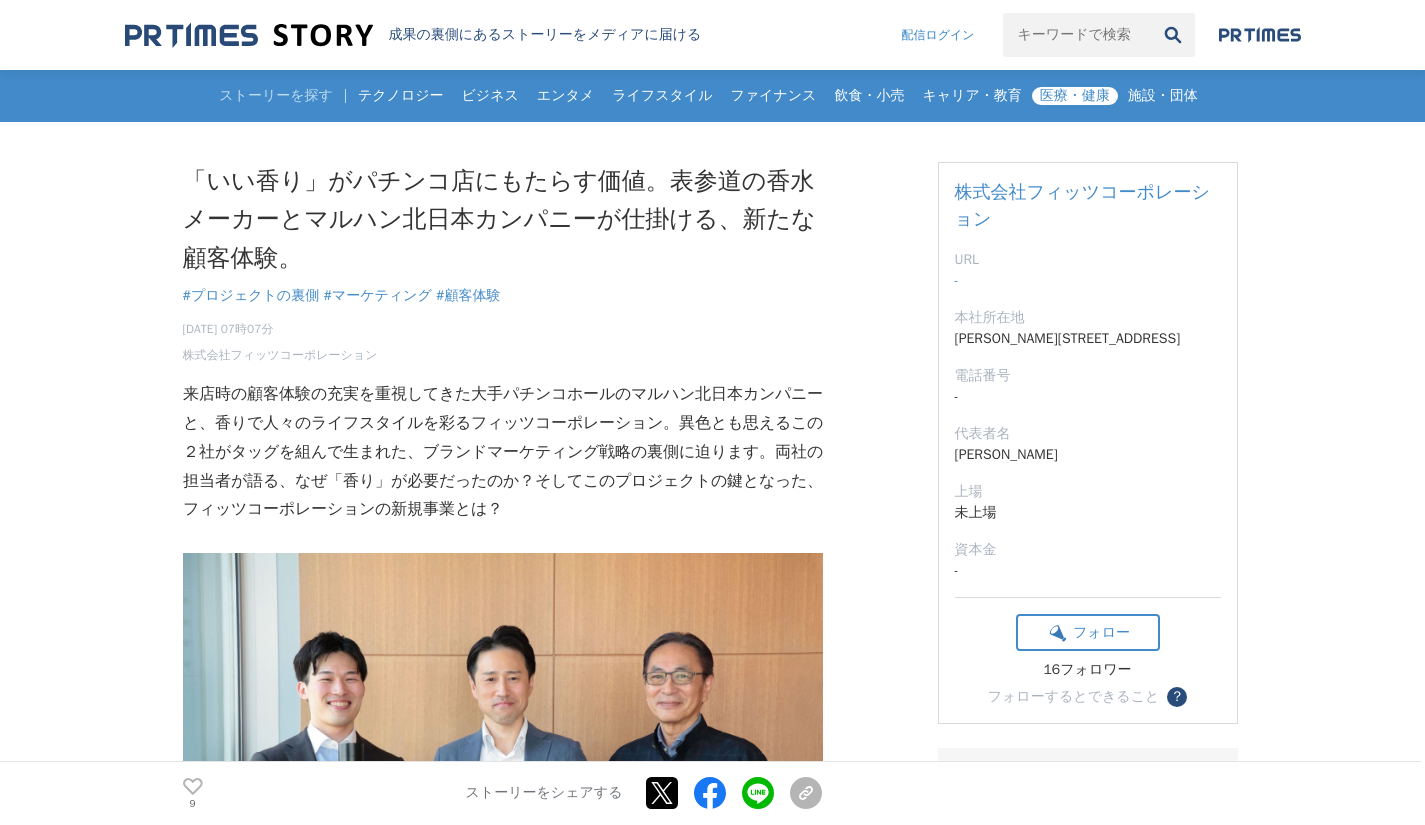 click on "医療・健康" at bounding box center [1075, 96] 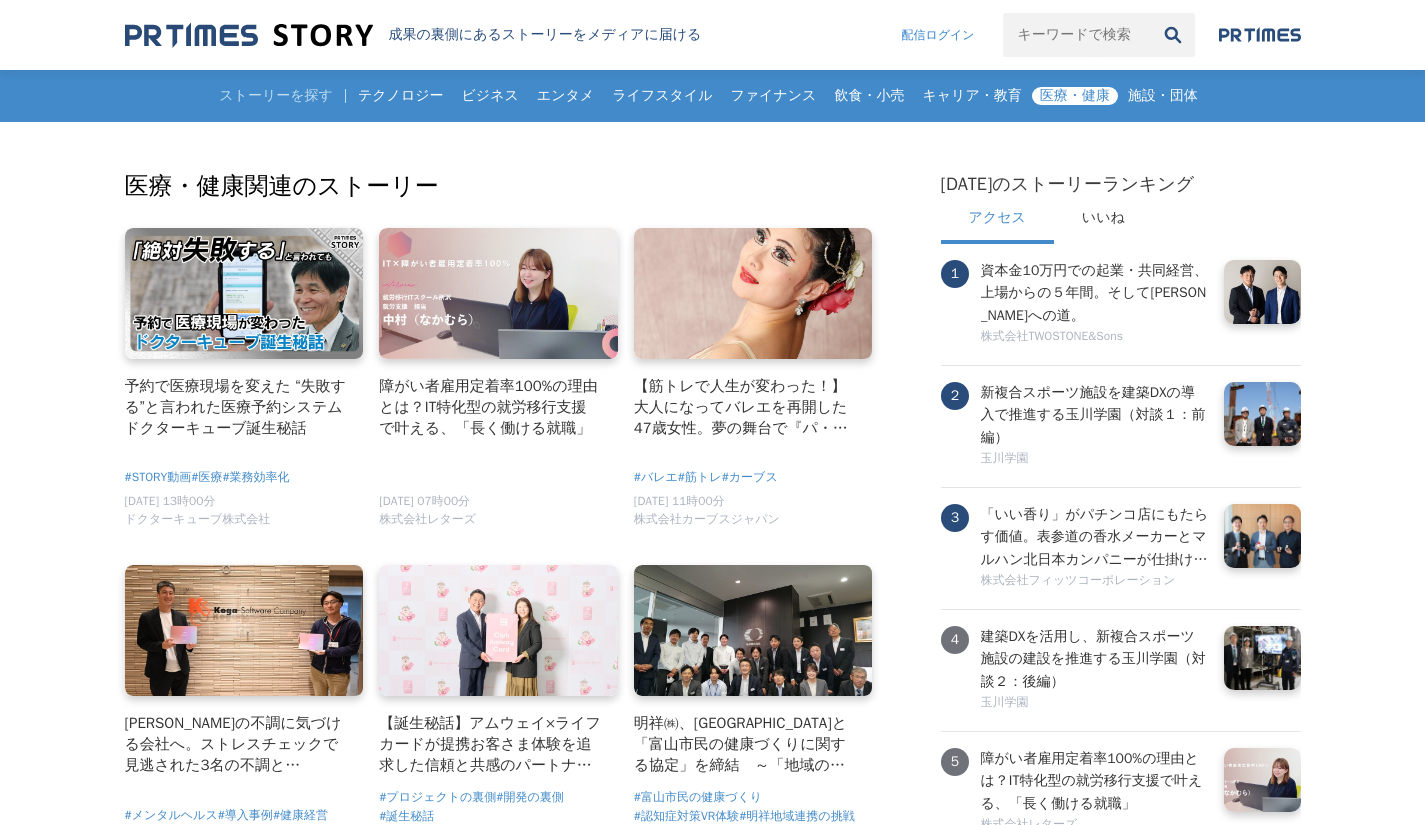 scroll, scrollTop: 0, scrollLeft: 0, axis: both 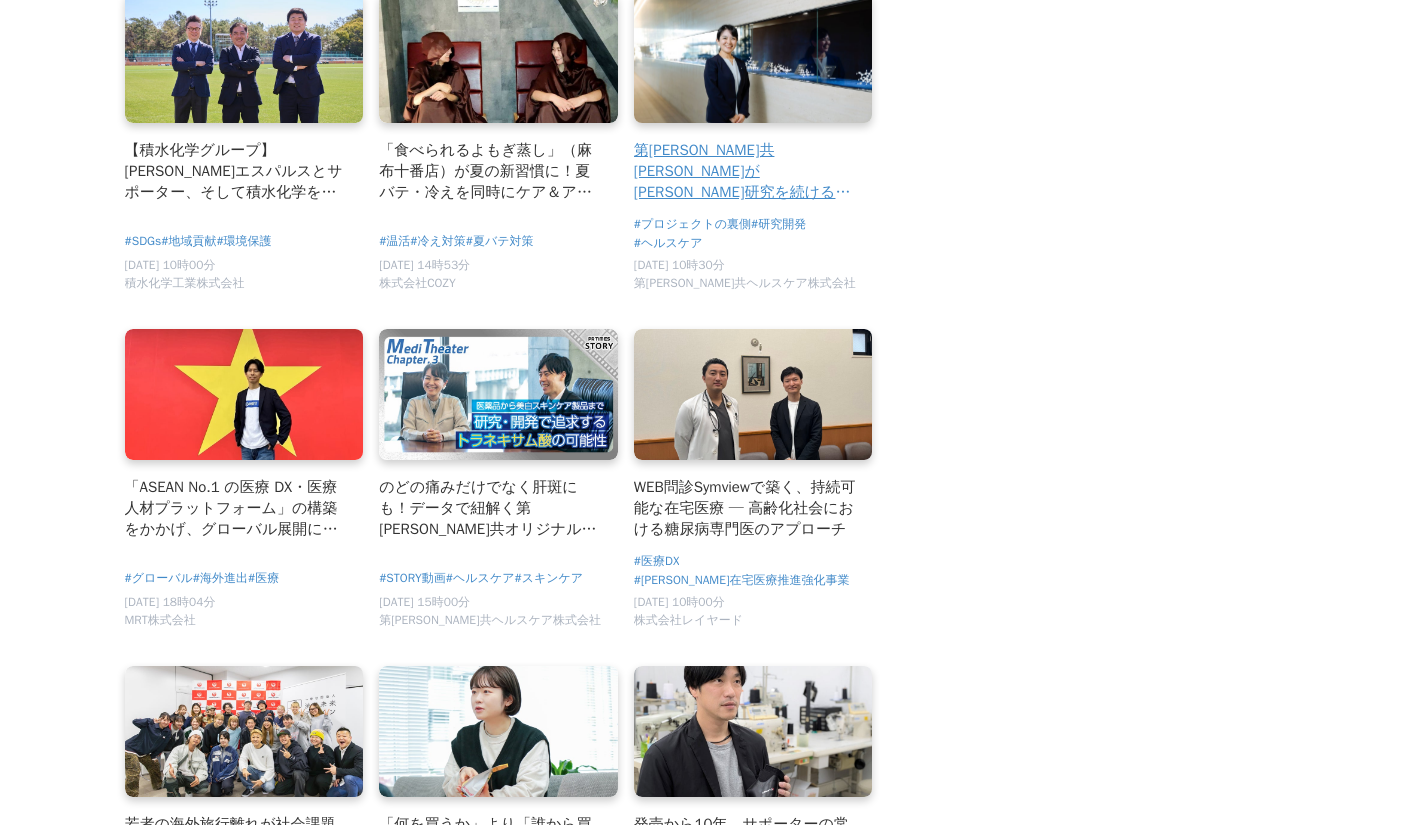 click on "第一三共ヘルスケアが長年研究を続ける「トラネキサム酸」の歴史と最新の研究を紐解く" at bounding box center [753, 101] 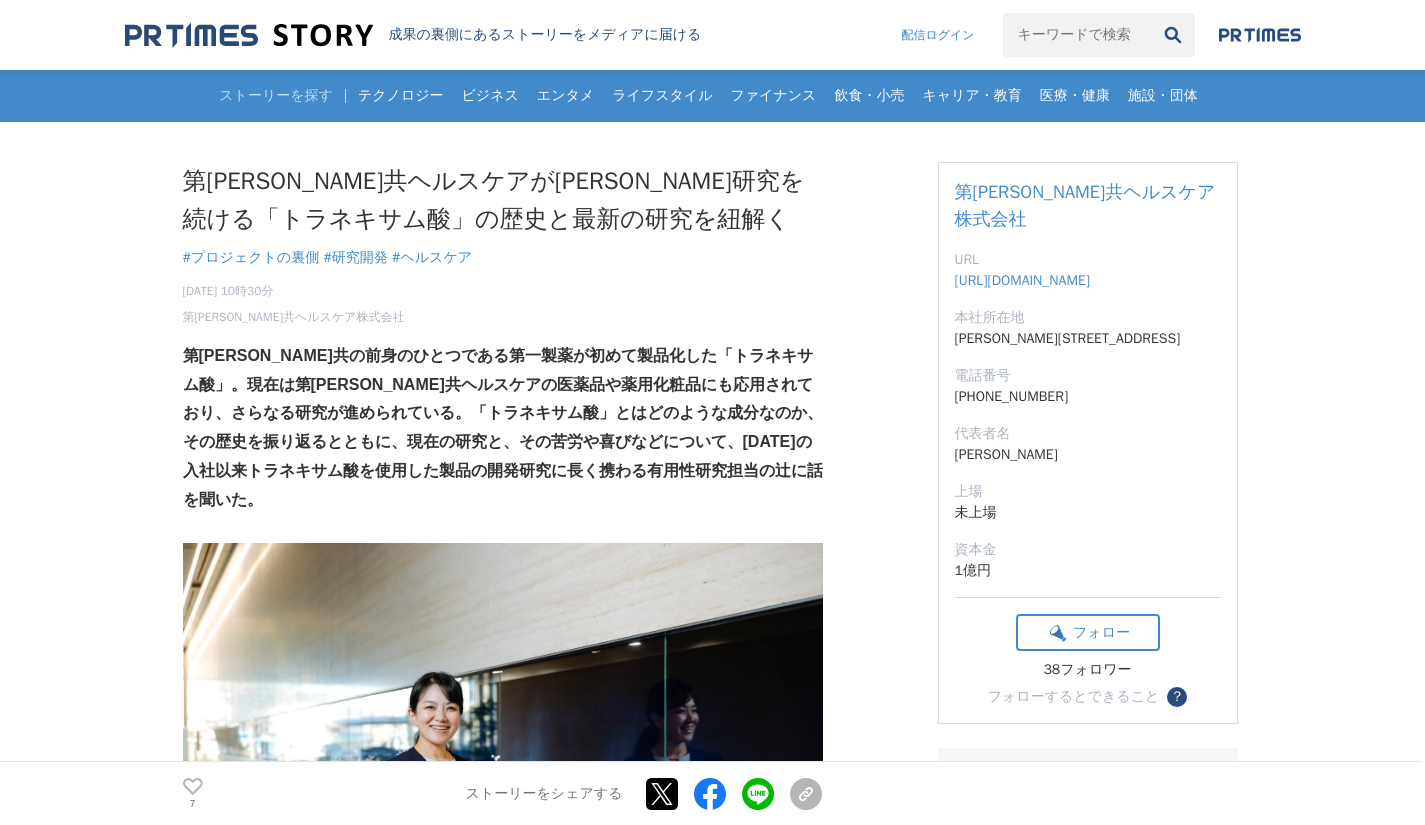 scroll, scrollTop: 0, scrollLeft: 0, axis: both 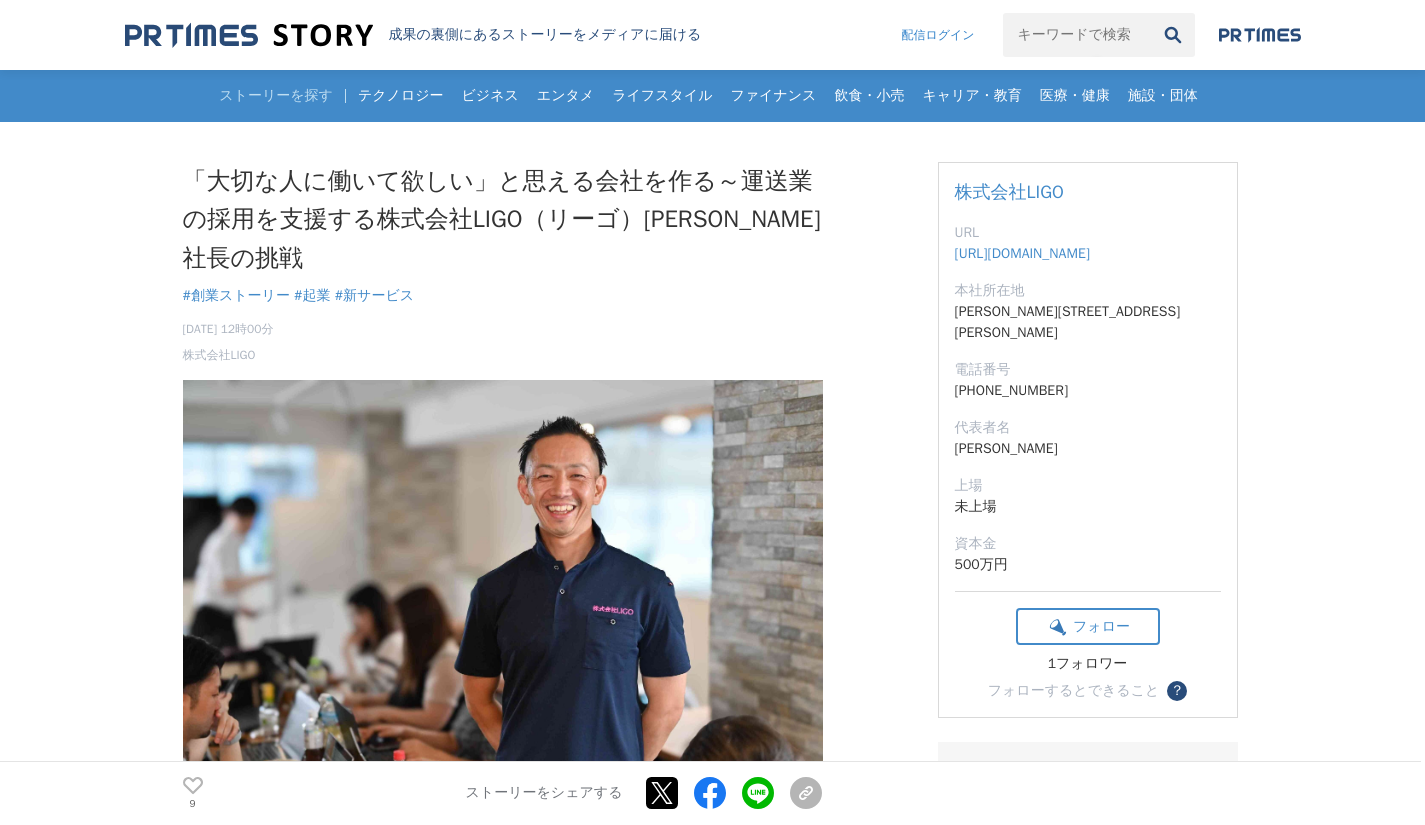 click on "「大切な人に働いて欲しい」と思える会社を作る～運送業の採用を支援する株式会社LIGO（リーゴ）[PERSON_NAME]社長の挑戦
創業ストーリー
#創業ストーリー
#起業
9 9 シェア 9" at bounding box center (712, 4994) 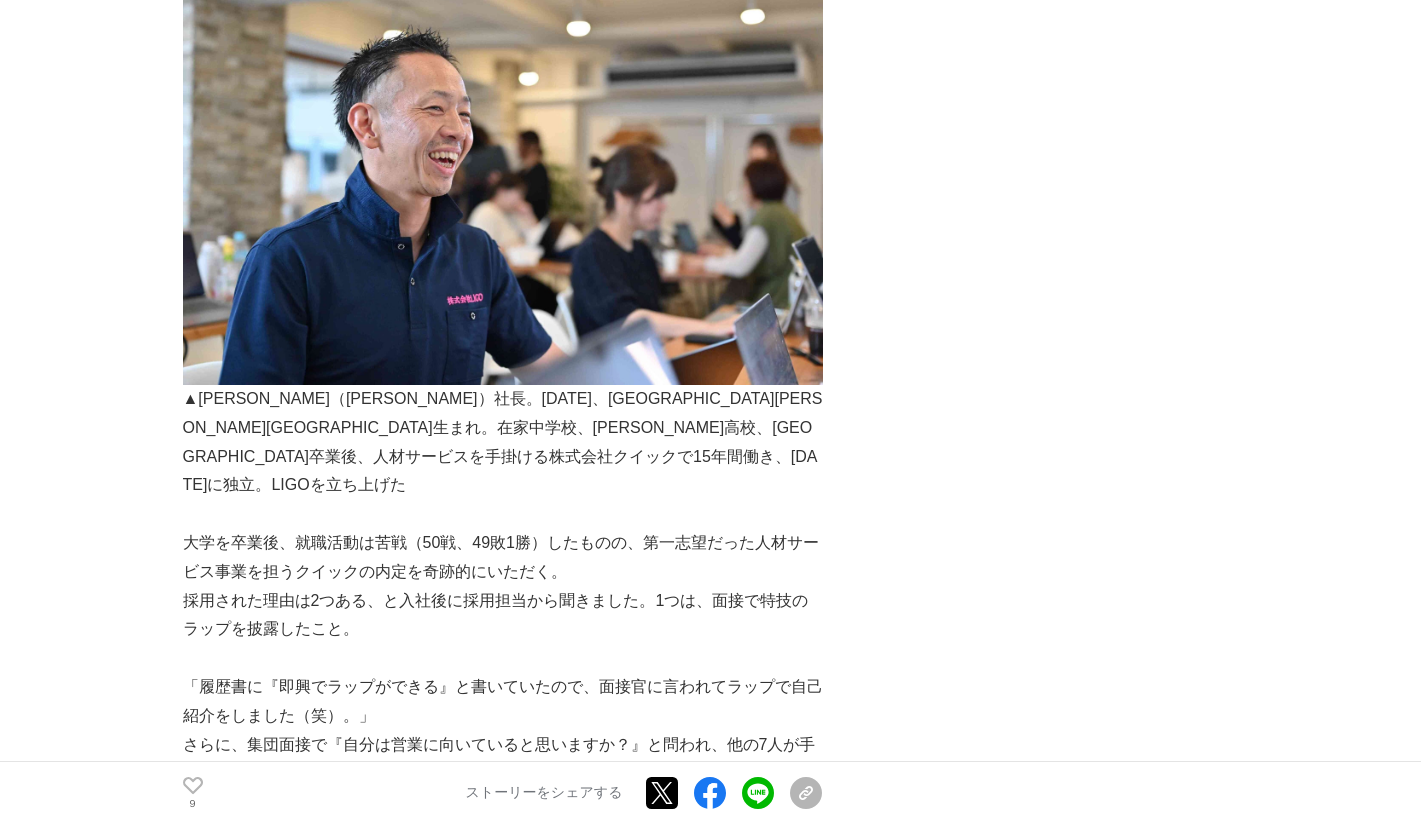 scroll, scrollTop: 1520, scrollLeft: 0, axis: vertical 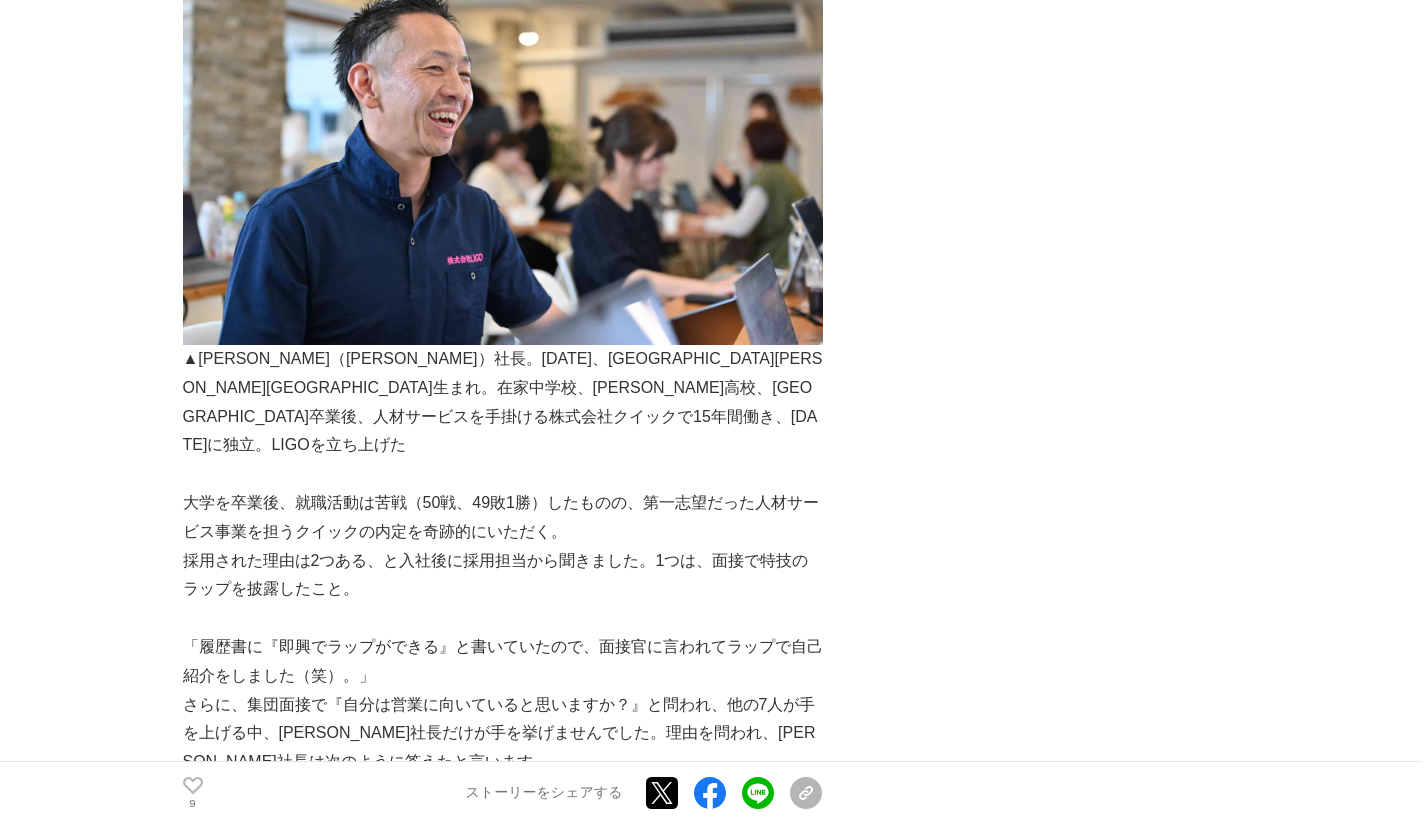 click on "採用された理由は2つある、と入社後に採用担当から聞きました。1つは、面接で特技のラップを披露したこと。" at bounding box center [503, 576] 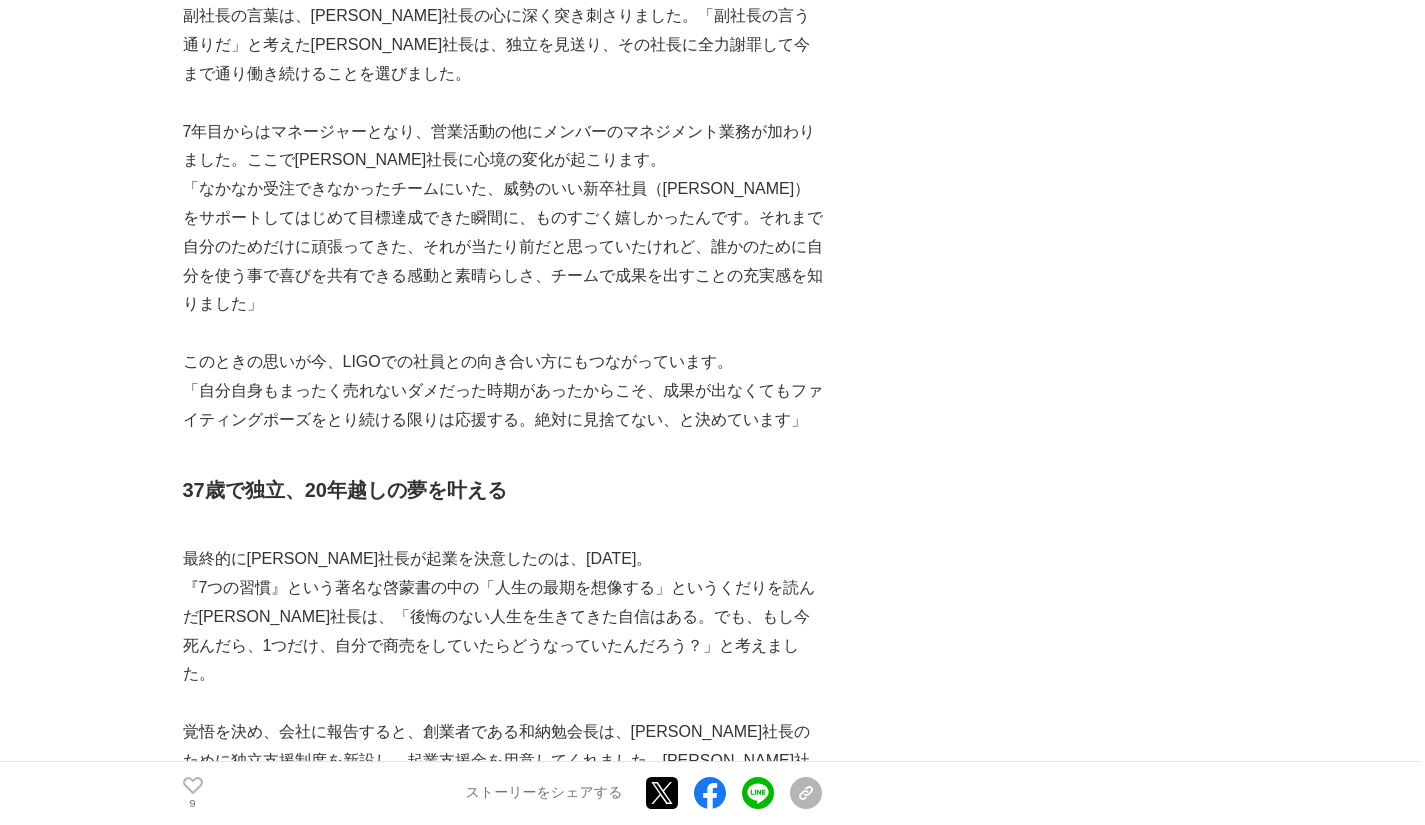 scroll, scrollTop: 3940, scrollLeft: 0, axis: vertical 